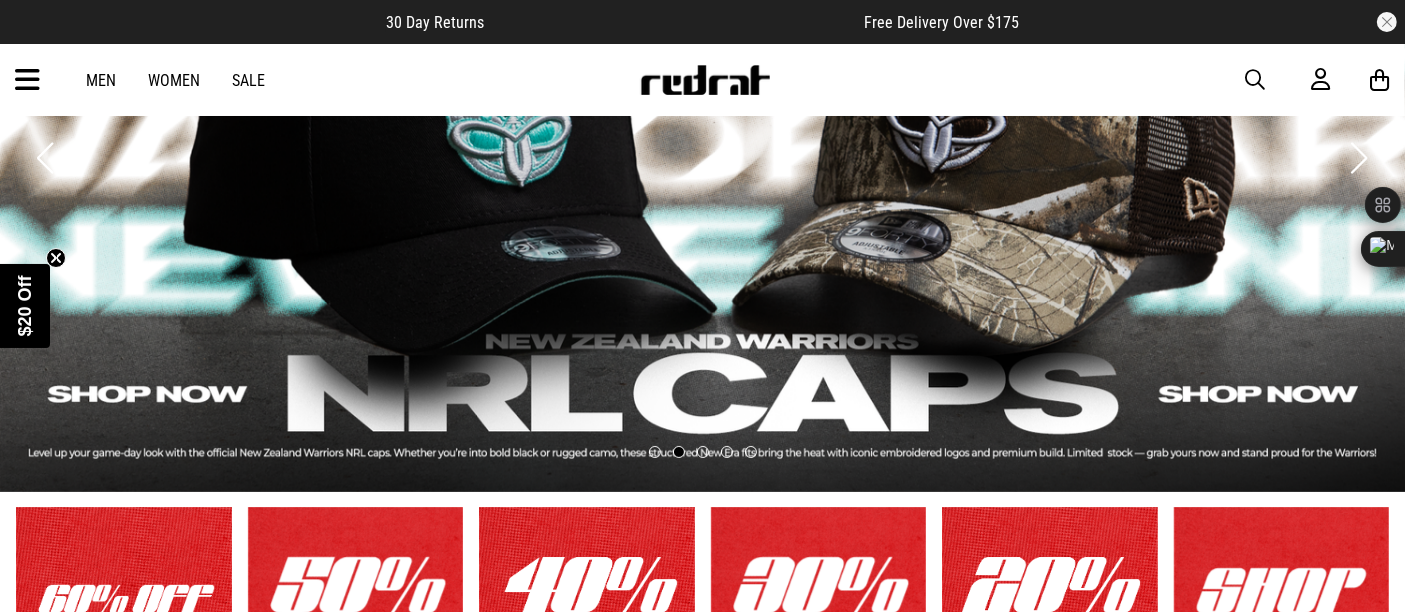 scroll, scrollTop: 405, scrollLeft: 0, axis: vertical 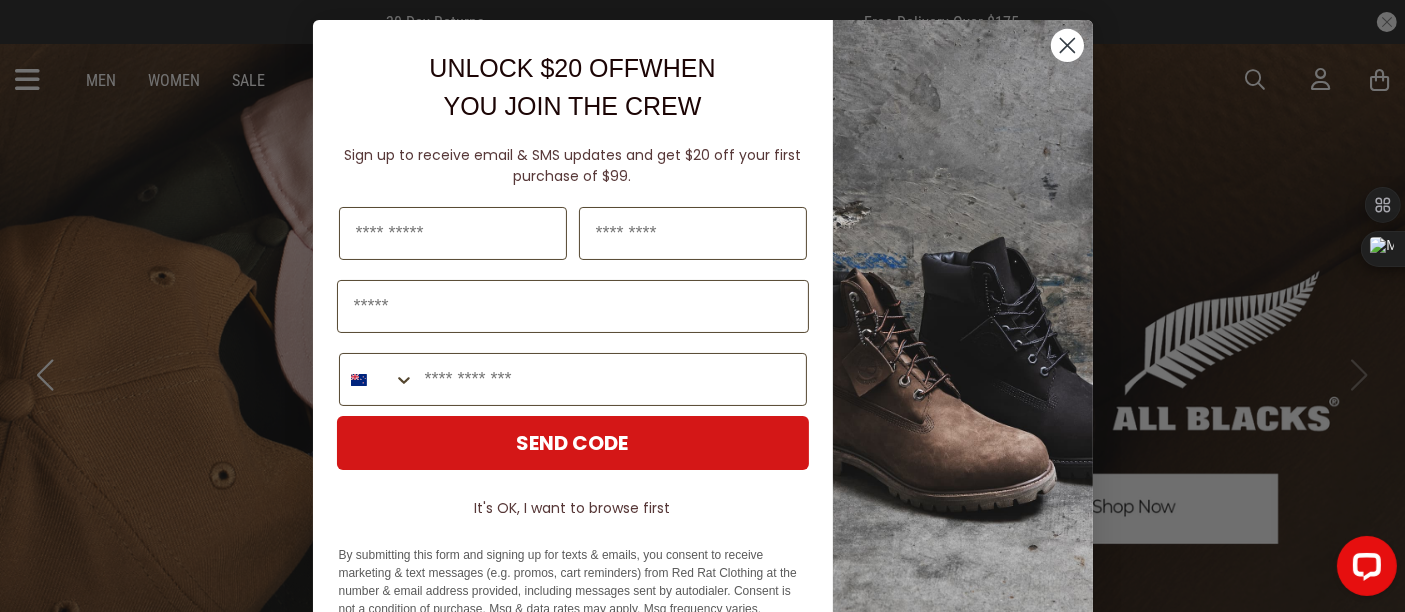 click 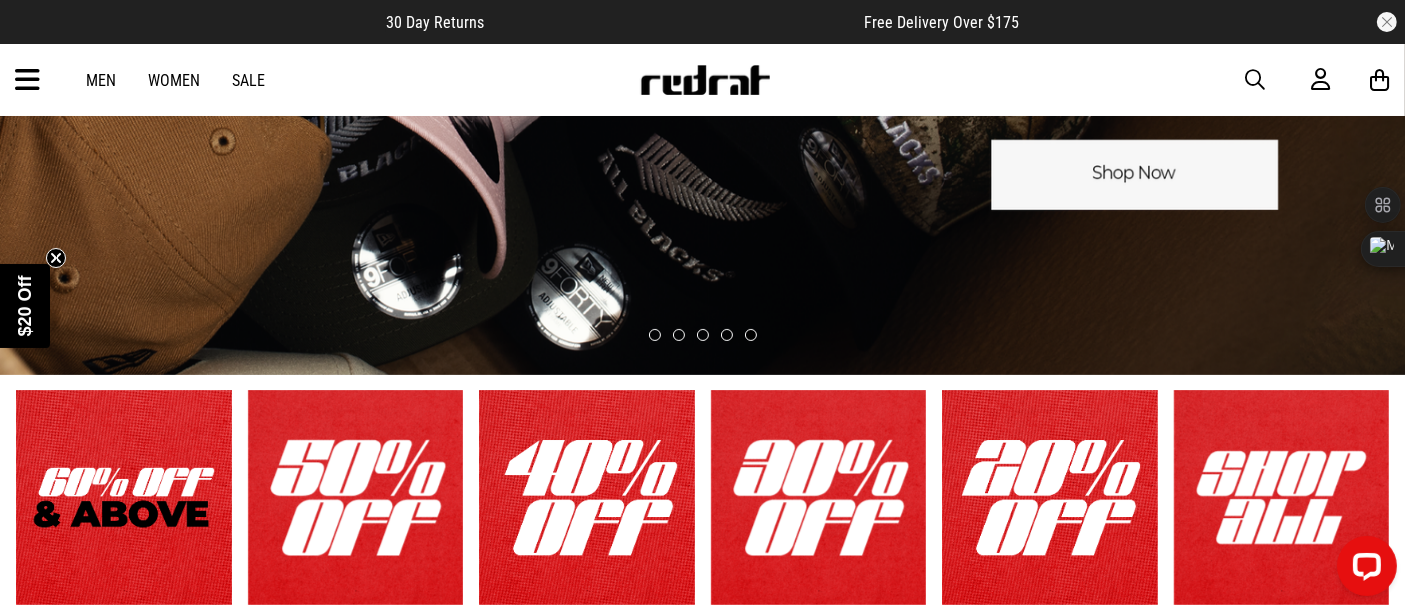 scroll, scrollTop: 461, scrollLeft: 0, axis: vertical 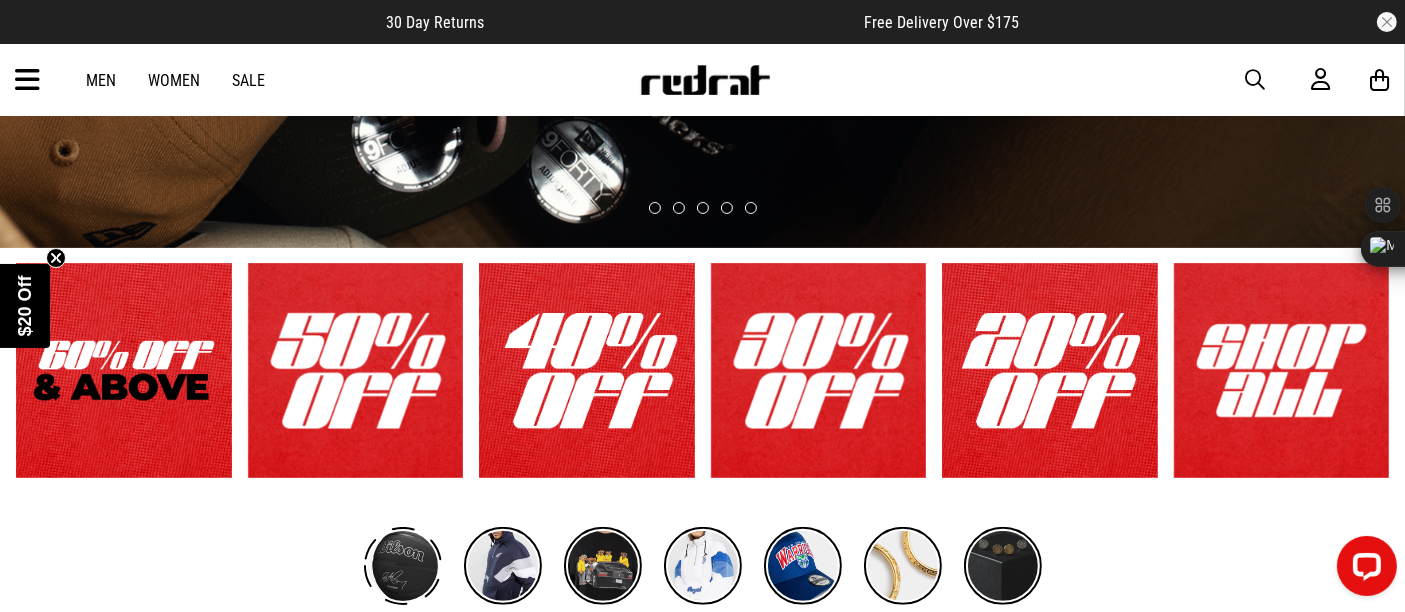 click at bounding box center (124, 371) 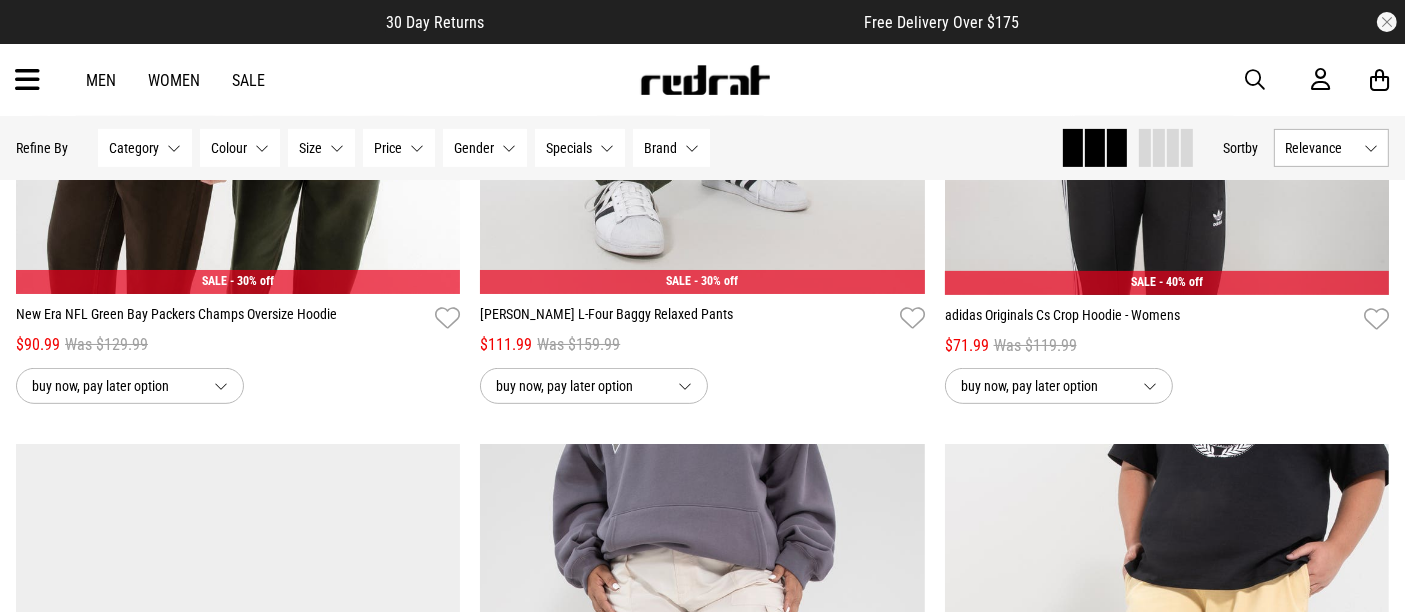 scroll, scrollTop: 681, scrollLeft: 0, axis: vertical 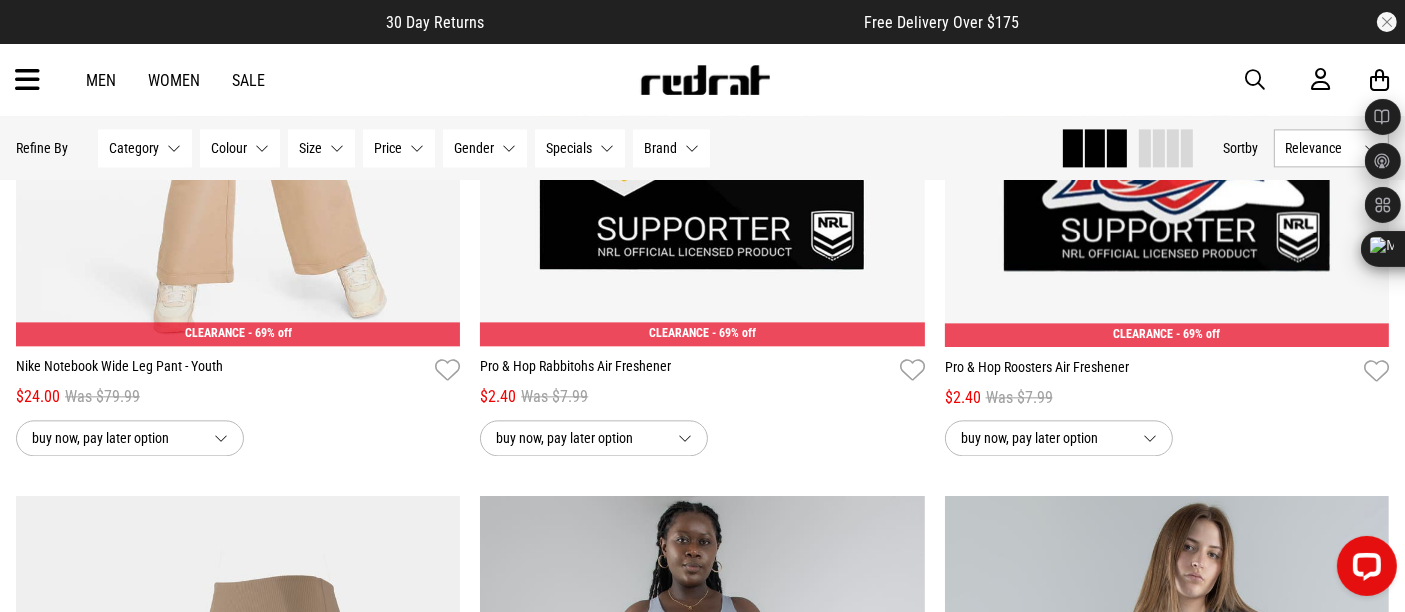 click on "Relevance" at bounding box center [1320, 148] 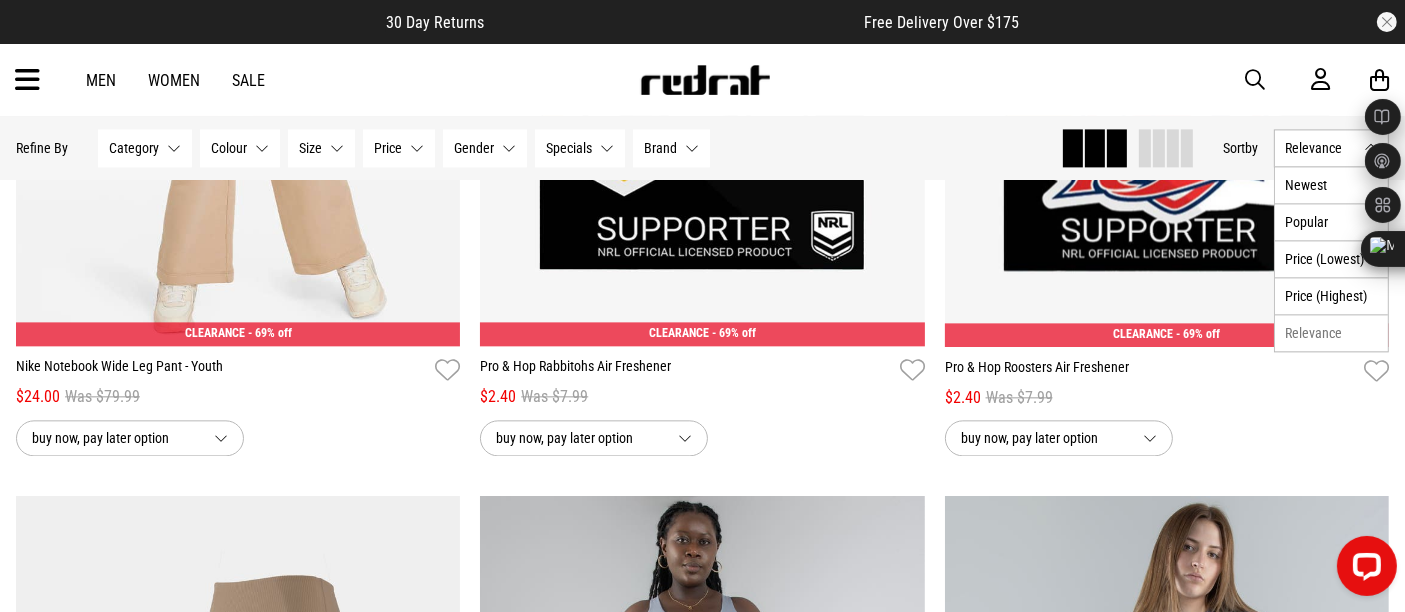 click on "Relevance" at bounding box center [1320, 148] 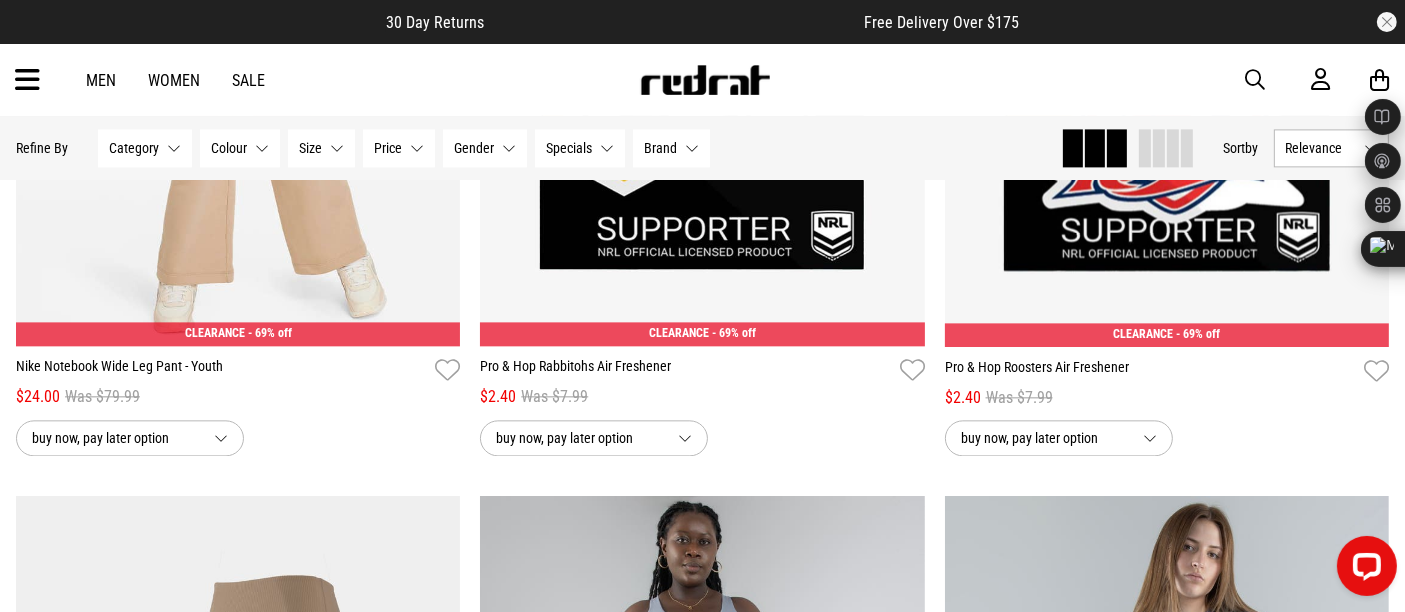 click on "Gender  None selected" at bounding box center (485, 148) 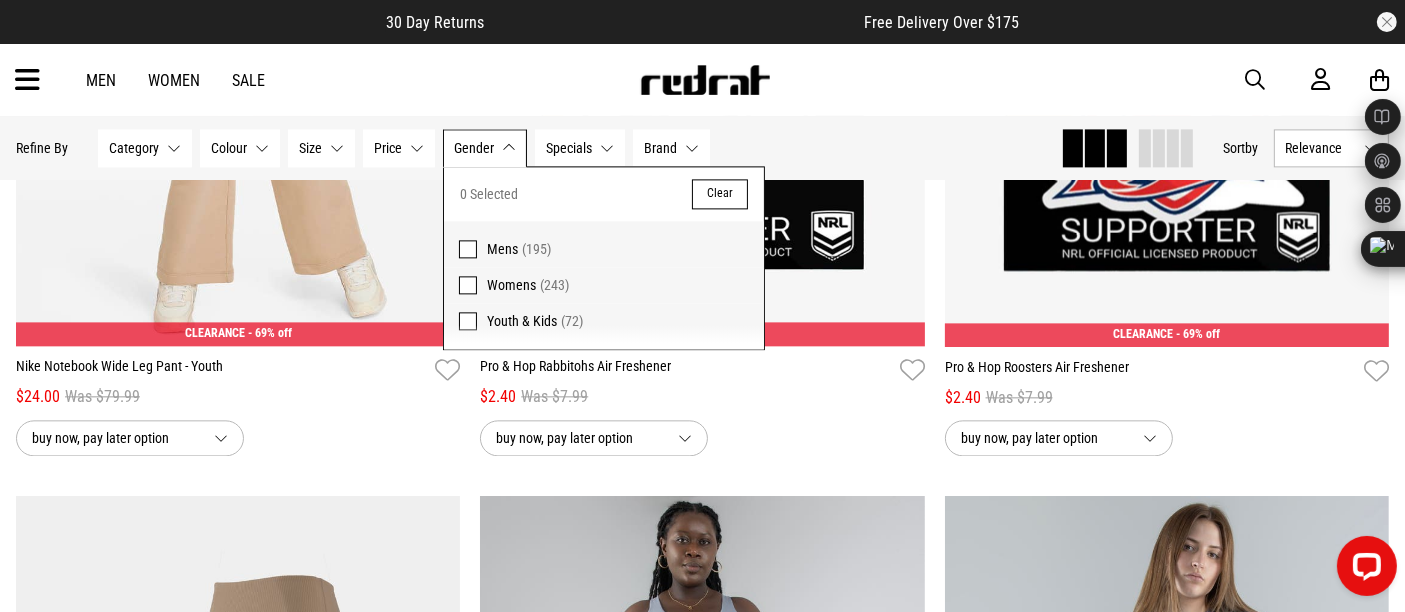click at bounding box center [468, 249] 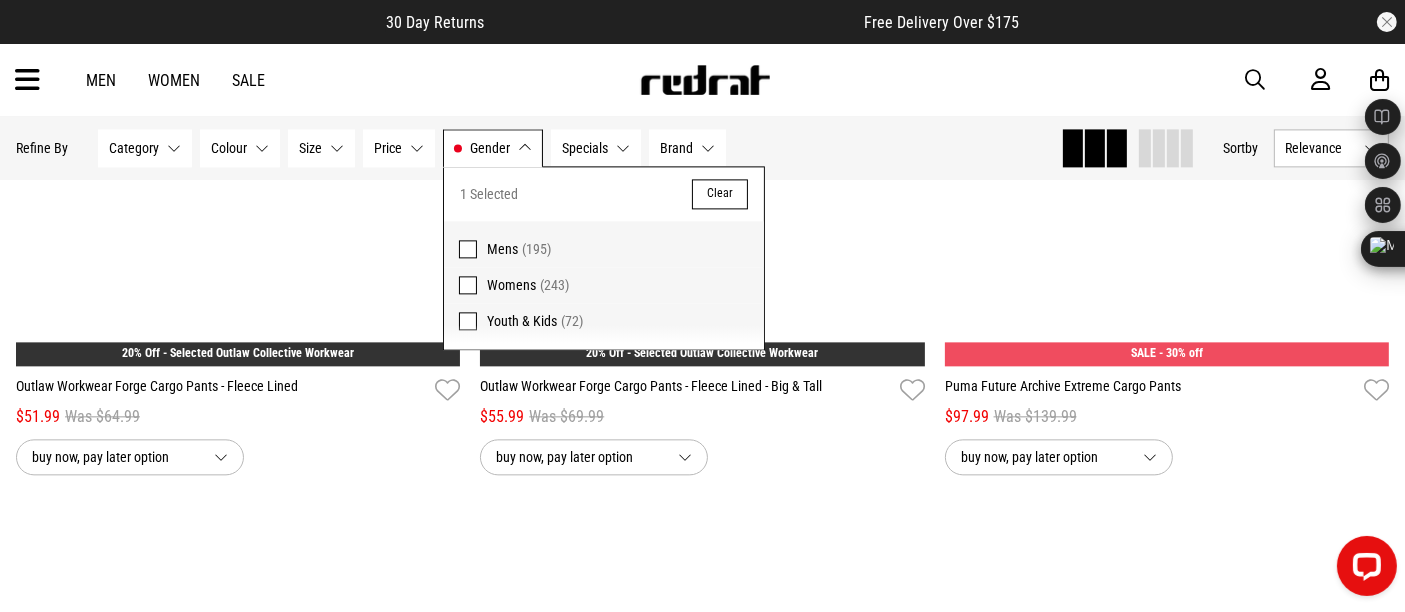 scroll, scrollTop: 4513, scrollLeft: 0, axis: vertical 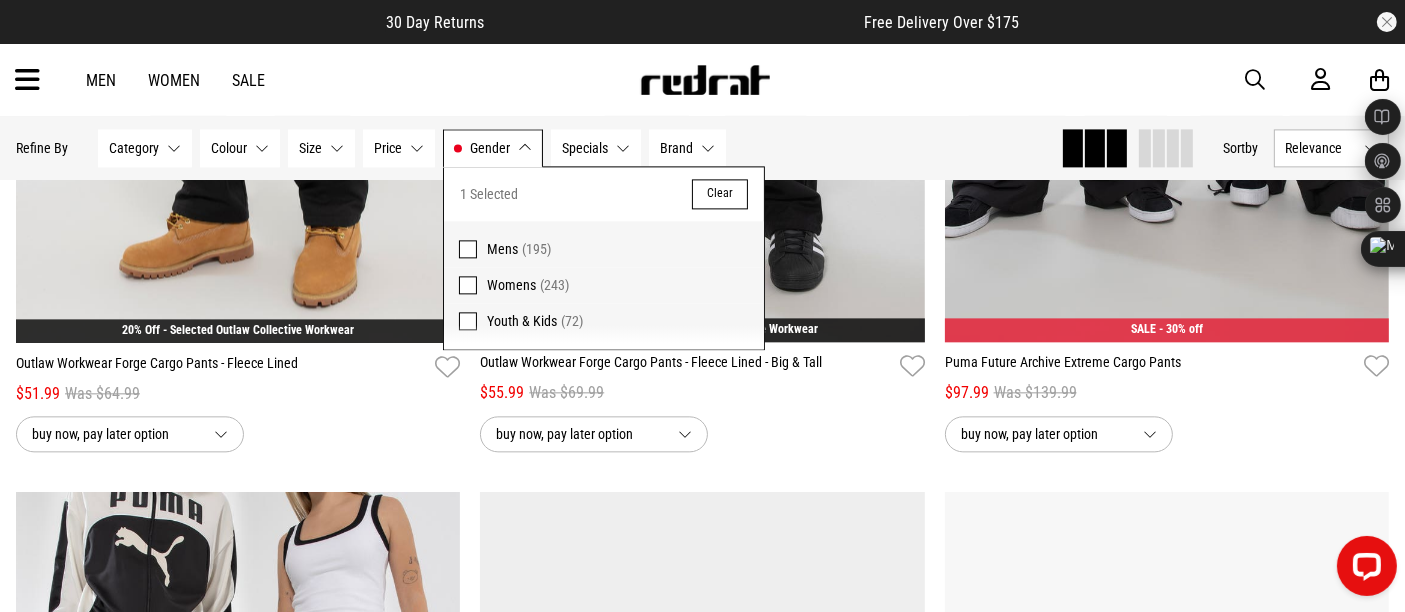 click on "Hide   Refine s   Refine By      Filters  Category  None selected   Category  0 Selected  Clear  Sale - Accessories (2) Sale - Footwear (83) Sale - Mens (195) Sale - Womens (73) Colour  None selected   Colour  0 Selected  Clear  Beige (4) Black (71) Blue (17) Brown (10) Gold (1) Green (11) Grey (8) Maroon (3) Multi (10) Orange (2) Pink (4) Purple (2) Red (9) Unknown (1) White (41) Yellow (1) Size  None selected   Size  0 Selected  Clear  5 (15) 6 (15) 7 (26) 8 (29) 9 (32) 10 (32) 11 (36) 12 (44) 13 (35) 14 (18) 26 (1) 28 (2) 30 (2) 32 (4) 34 (4) 36 (2) 38 (3) 40 (1) 42 (1) 44 (2) 46 (1) 2XL (33) 3.5-6 (1) 39/40 (1) 3XL (13) 4XL (11) 5XL (11) L (46) M (56) S (60) XL (47) Price  None selected   Price  0 Selected  Clear  $100 - $150 (17) $11 - $20 (3) $150 - $200 (3) $200+ (2) $21 - $30 (15) $30 - $50 (38) $50 - $100 (117) Gender  Mens   Gender  1 Selected  Clear  Mens (195) Womens (243) Youth & Kids (72) Specials  None selected   Specials  0 Selected  Clear  20% Off - Selected Outlaw Collective Workwear  (10)" at bounding box center (530, 148) 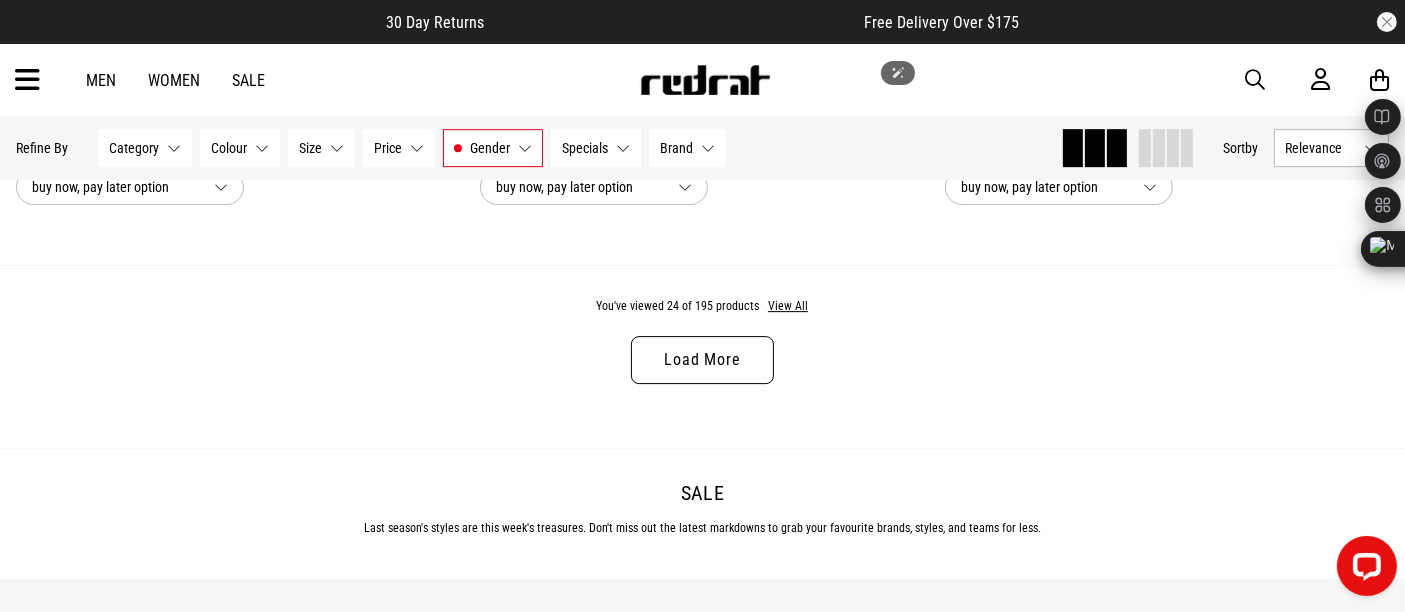 scroll, scrollTop: 6290, scrollLeft: 0, axis: vertical 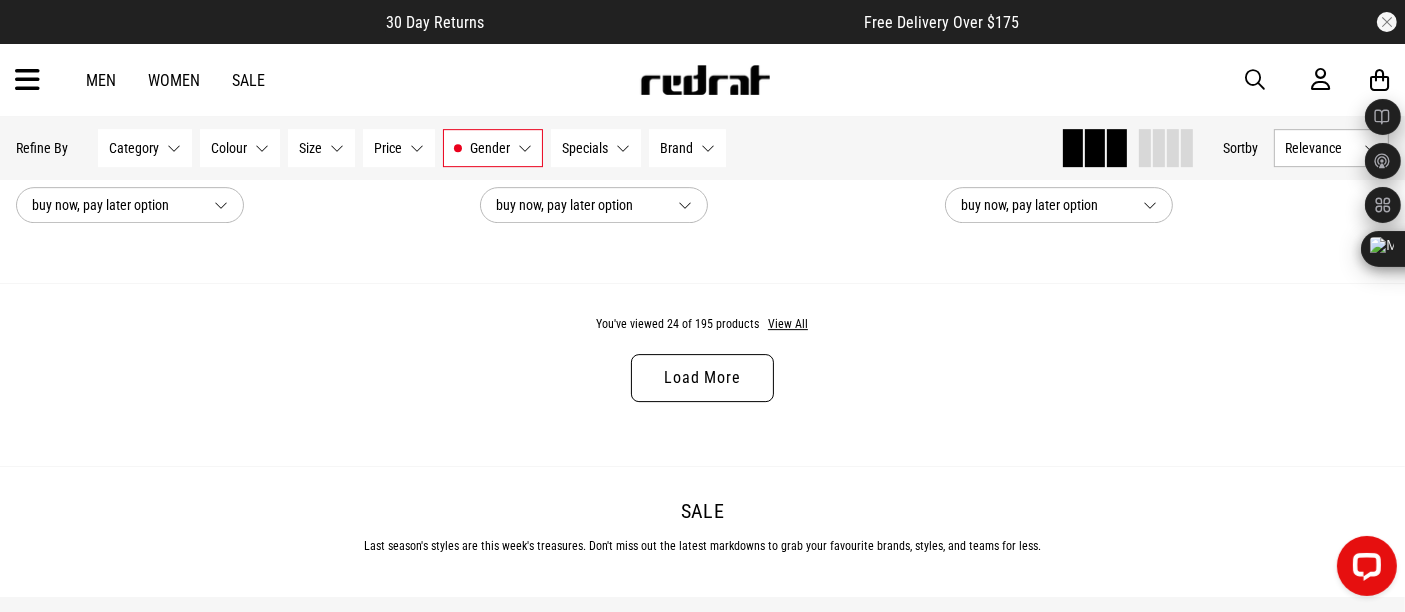 click on "Load More" at bounding box center (702, 378) 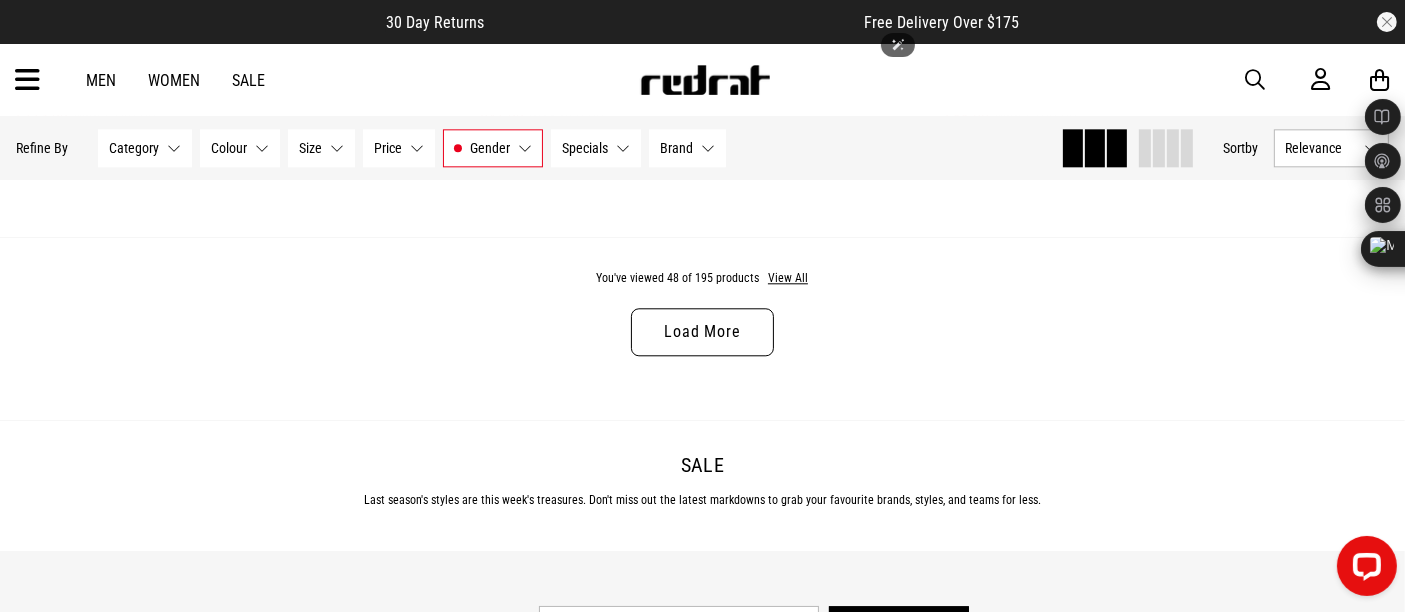 scroll, scrollTop: 12513, scrollLeft: 0, axis: vertical 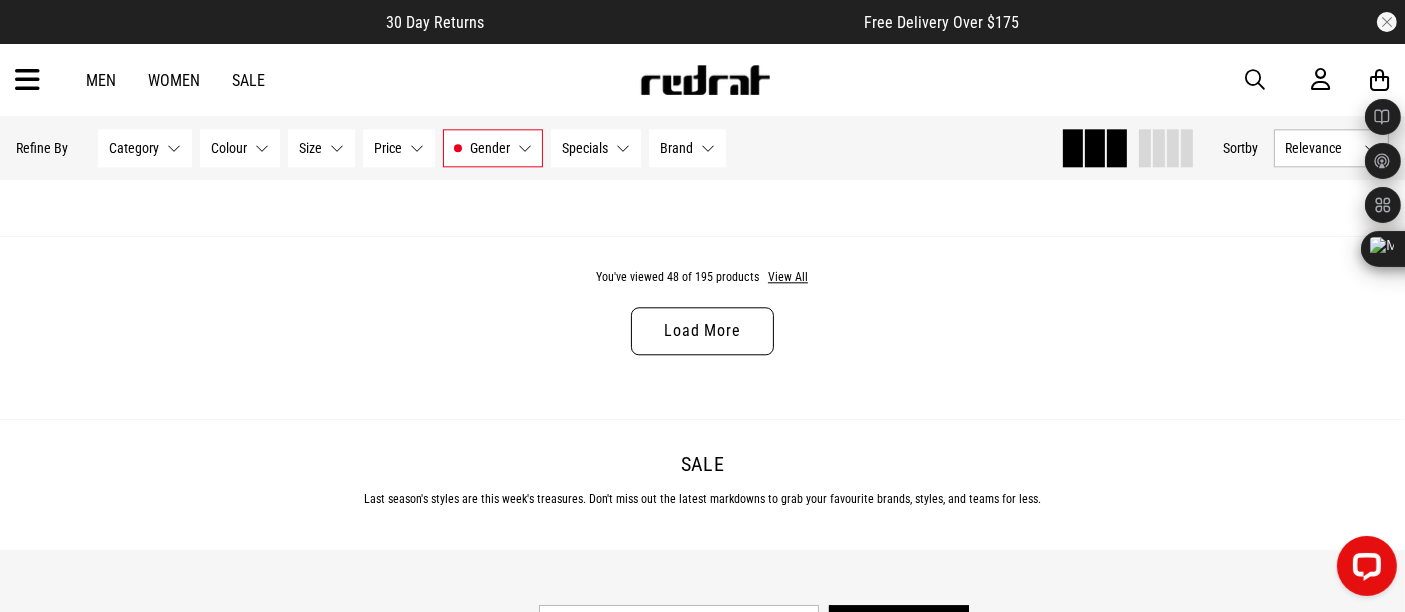 click on "Load More" at bounding box center [702, 331] 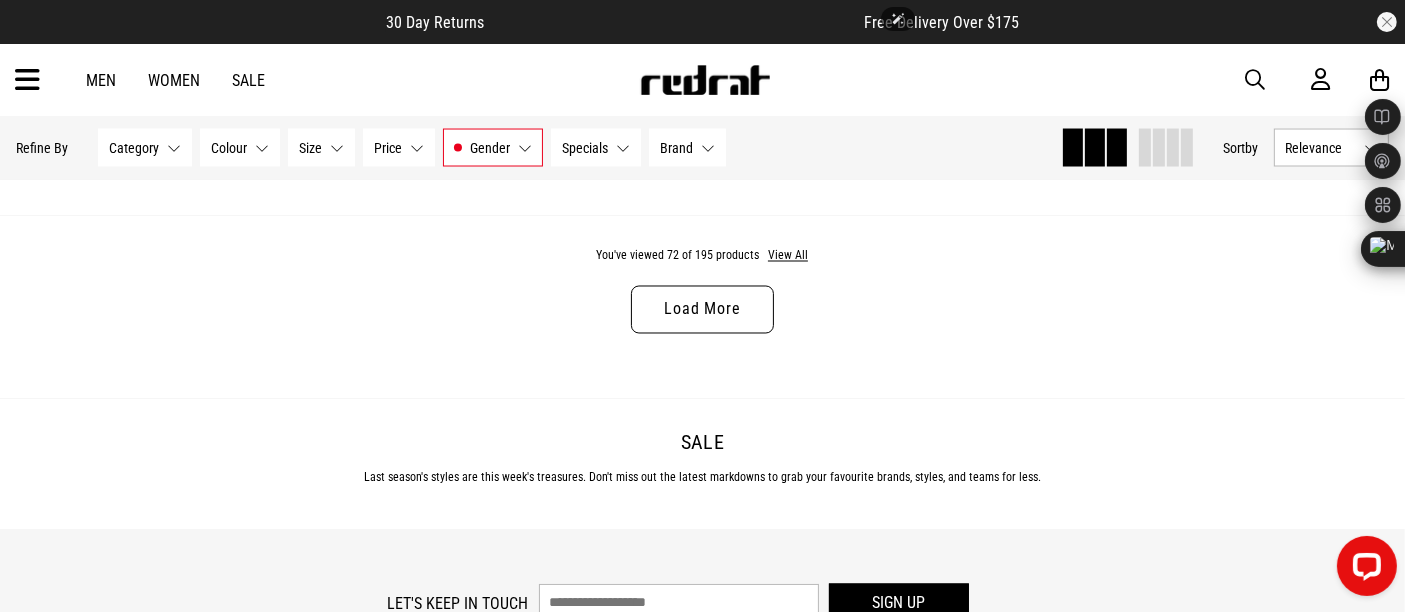 scroll, scrollTop: 18703, scrollLeft: 0, axis: vertical 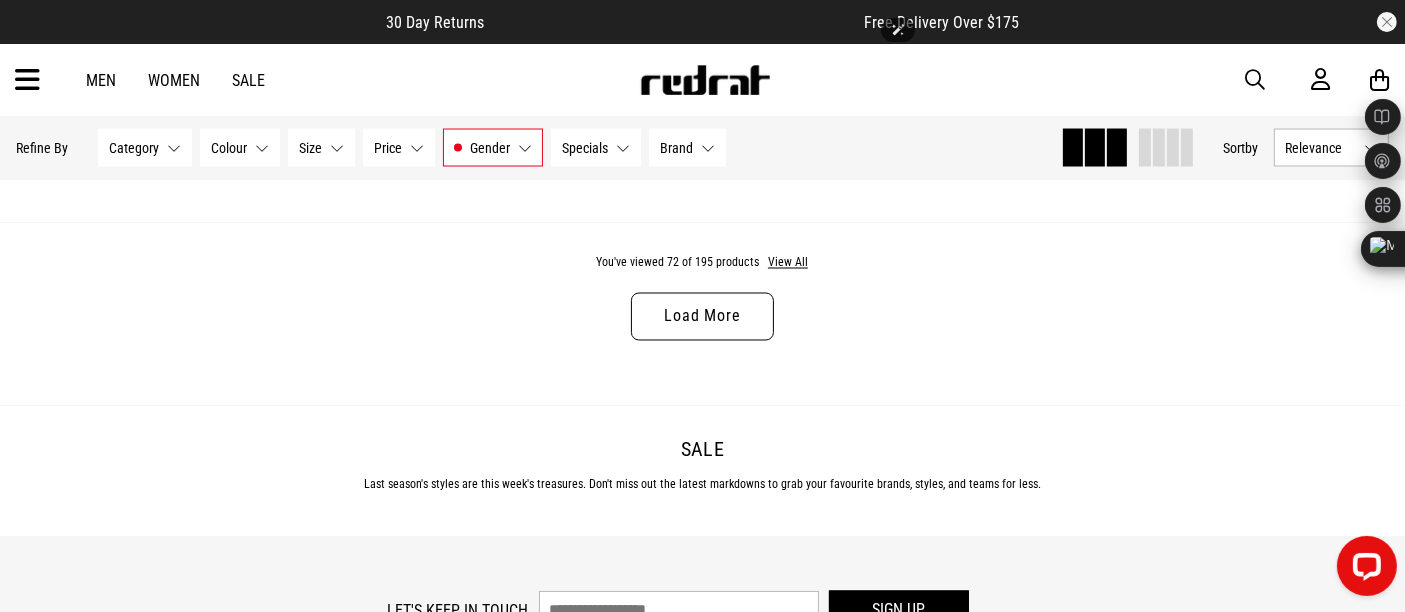 click on "Load More" at bounding box center (702, 317) 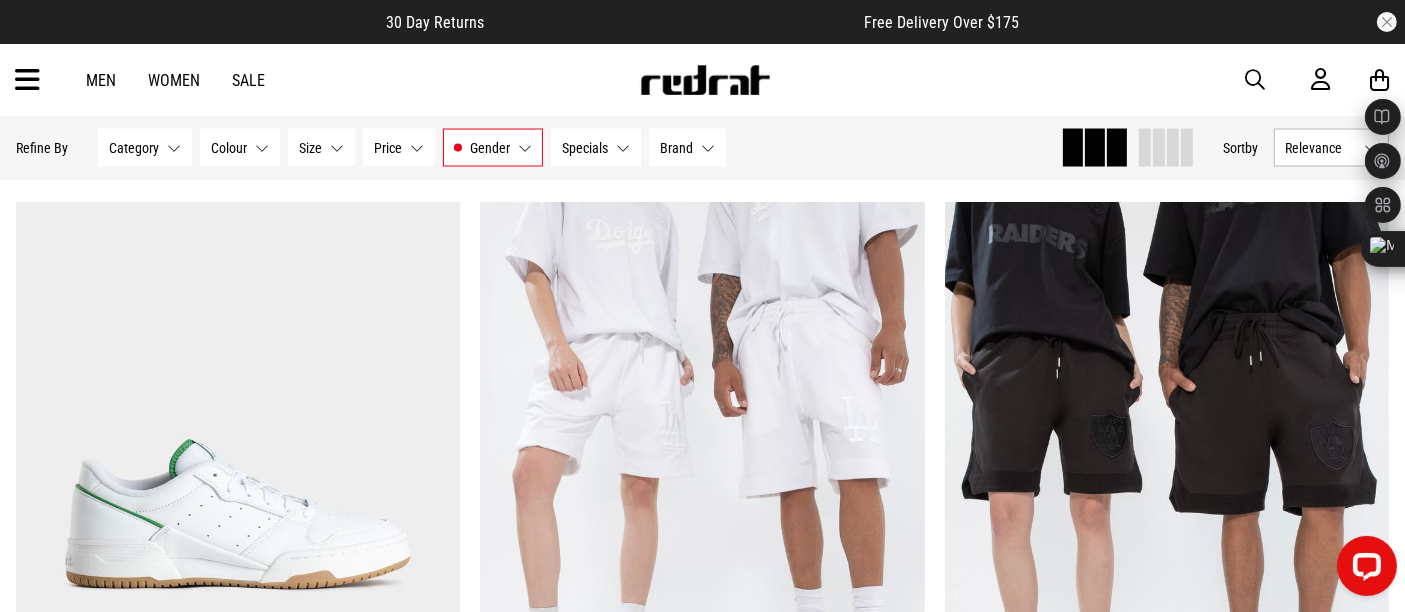 click on "Category  None selected" at bounding box center [145, 148] 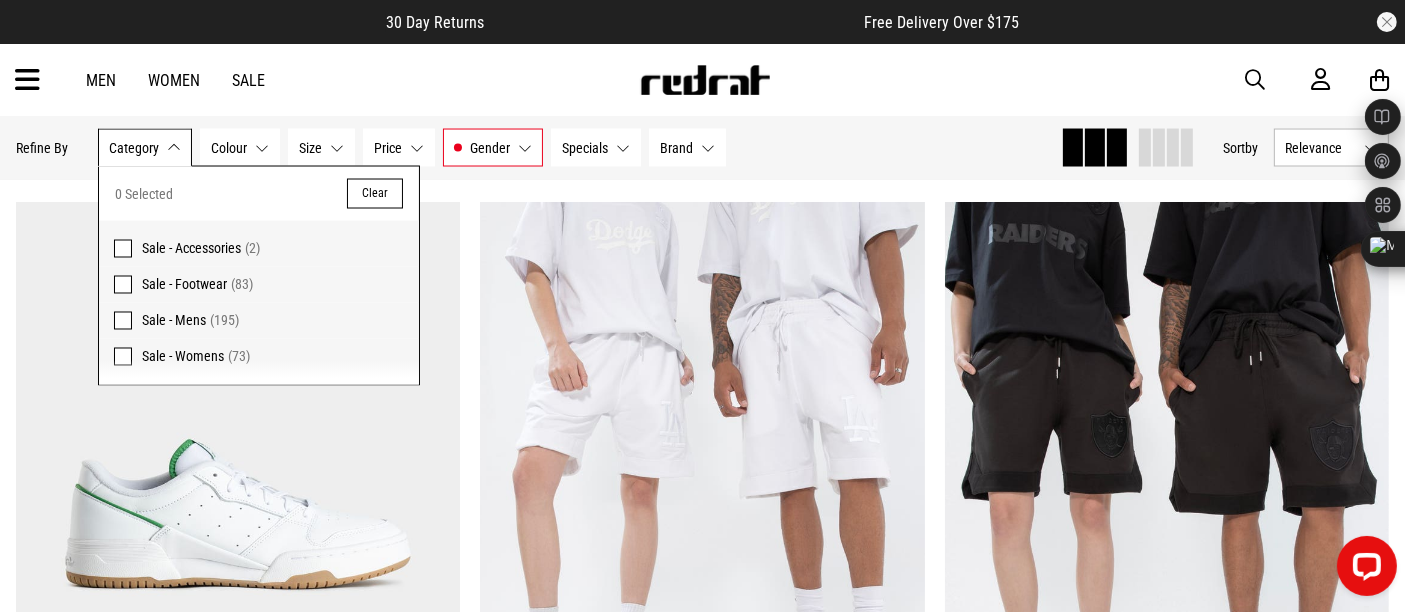 click at bounding box center [123, 321] 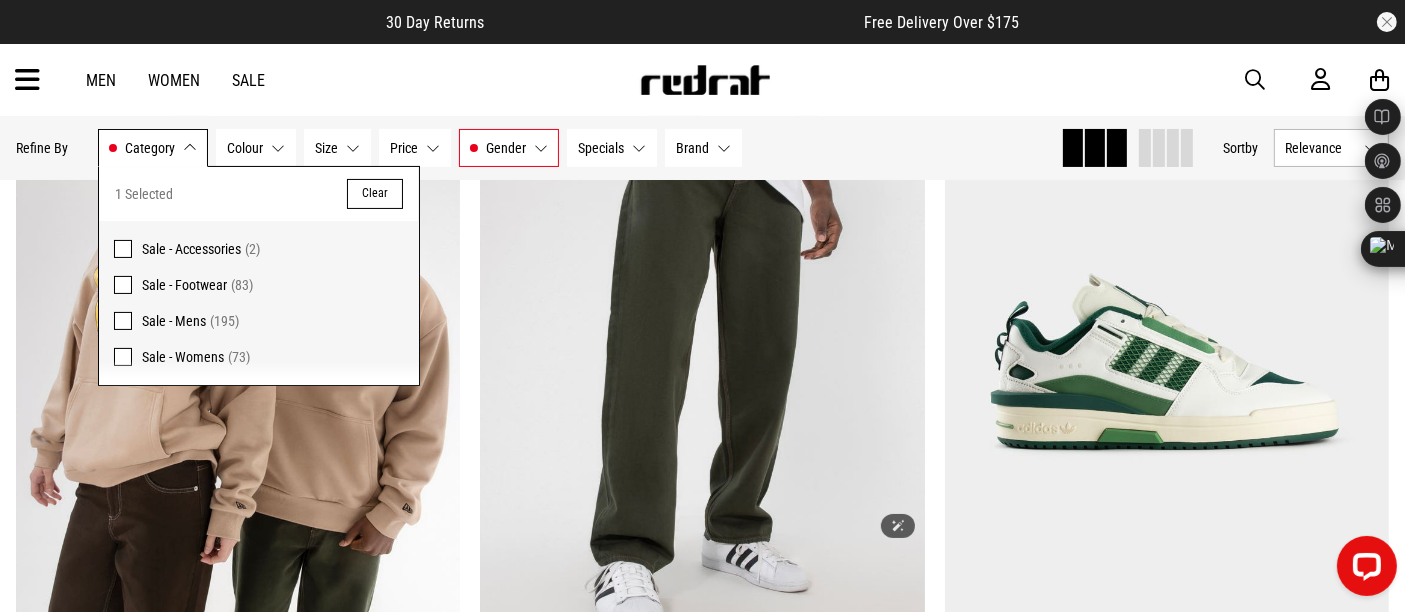scroll, scrollTop: 0, scrollLeft: 0, axis: both 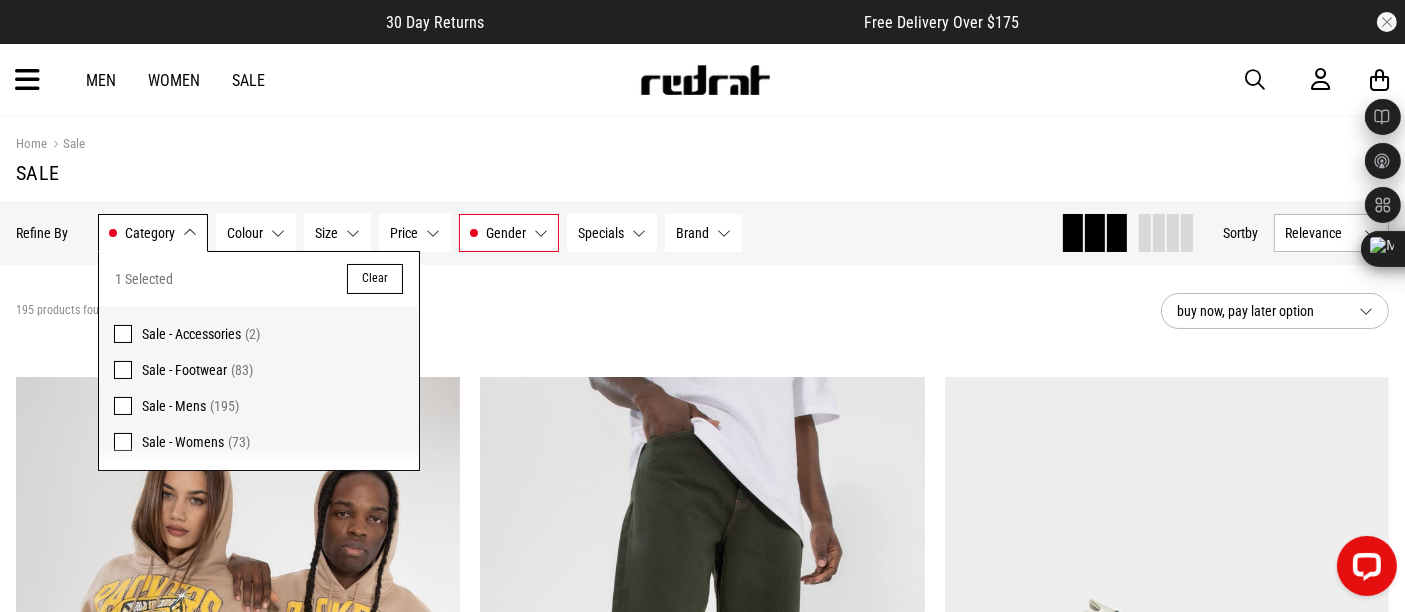 click on "Men   Women   Sale     Sign in     New       Back         Footwear       Back         Mens       Back         Womens       Back         Youth & Kids       Back         Jewellery       Back         Headwear       Back         Accessories       Back         Deals       Back         Sale   UP TO 60% OFF
Shop by Brand
adidas
Converse
New Era
See all brands     Gift Cards   Find a Store   Delivery   Returns & Exchanges   FAQ   Contact Us
Payment Options Only at Red Rat
Let's keep in touch
Back" at bounding box center (702, 80) 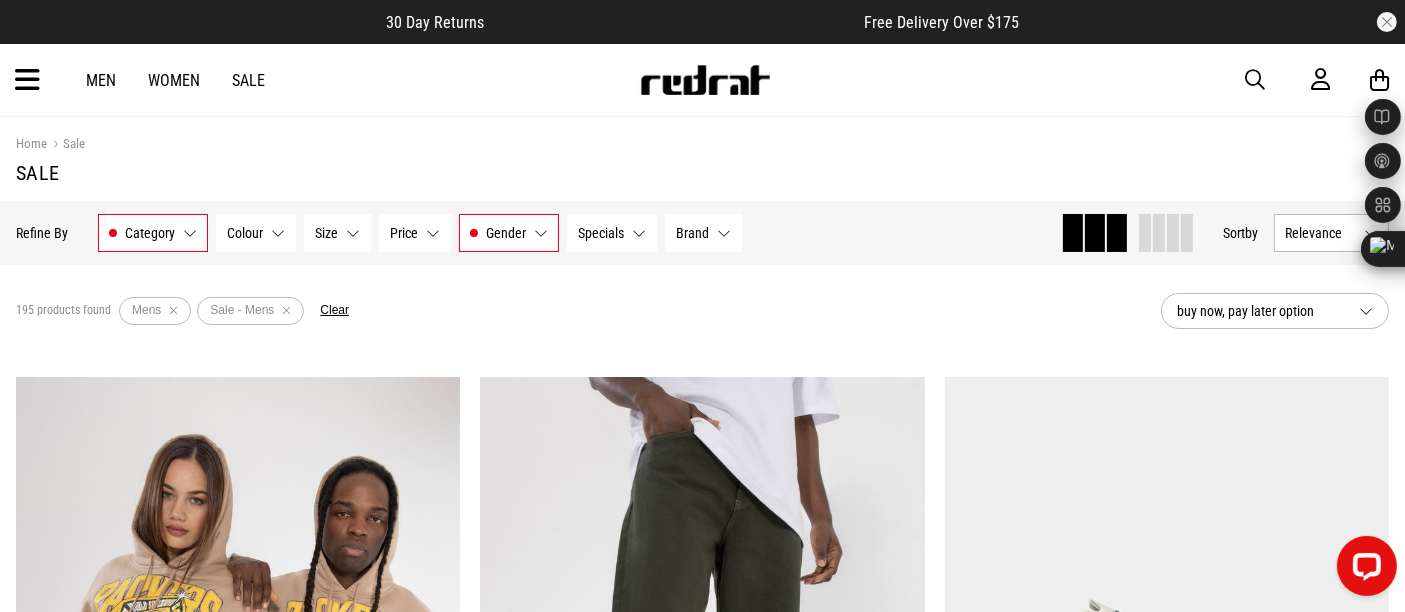 click on "Brand  None selected" at bounding box center [703, 233] 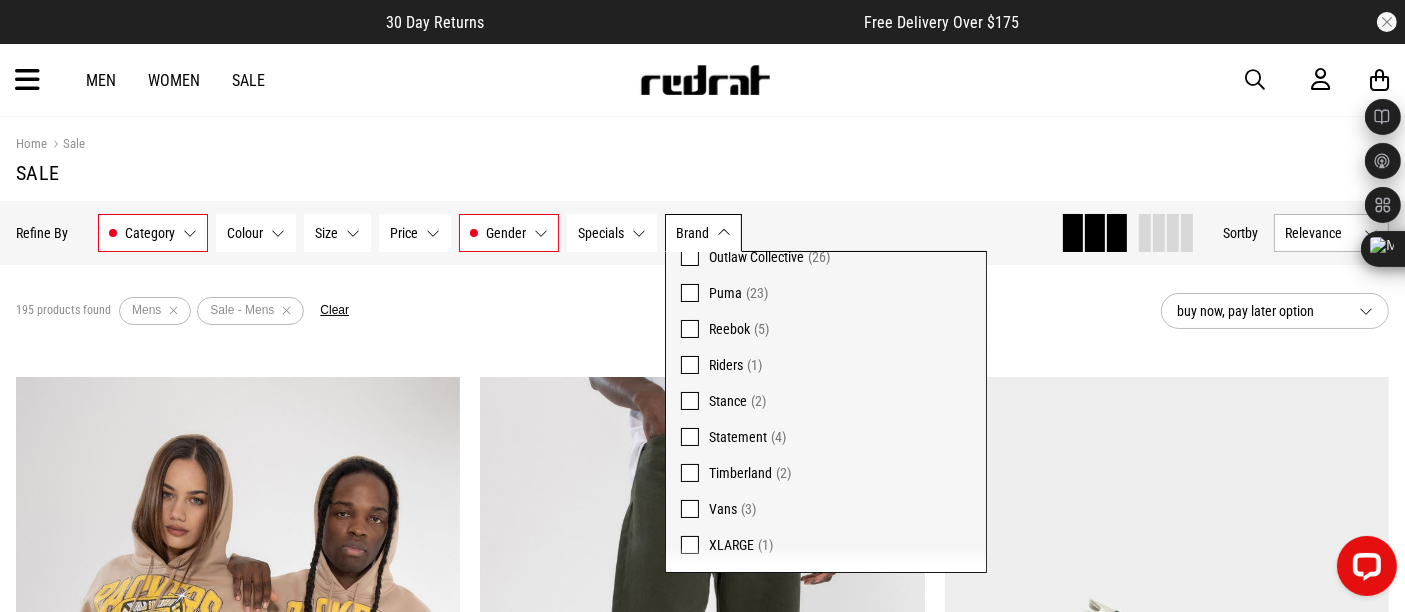 scroll, scrollTop: 471, scrollLeft: 0, axis: vertical 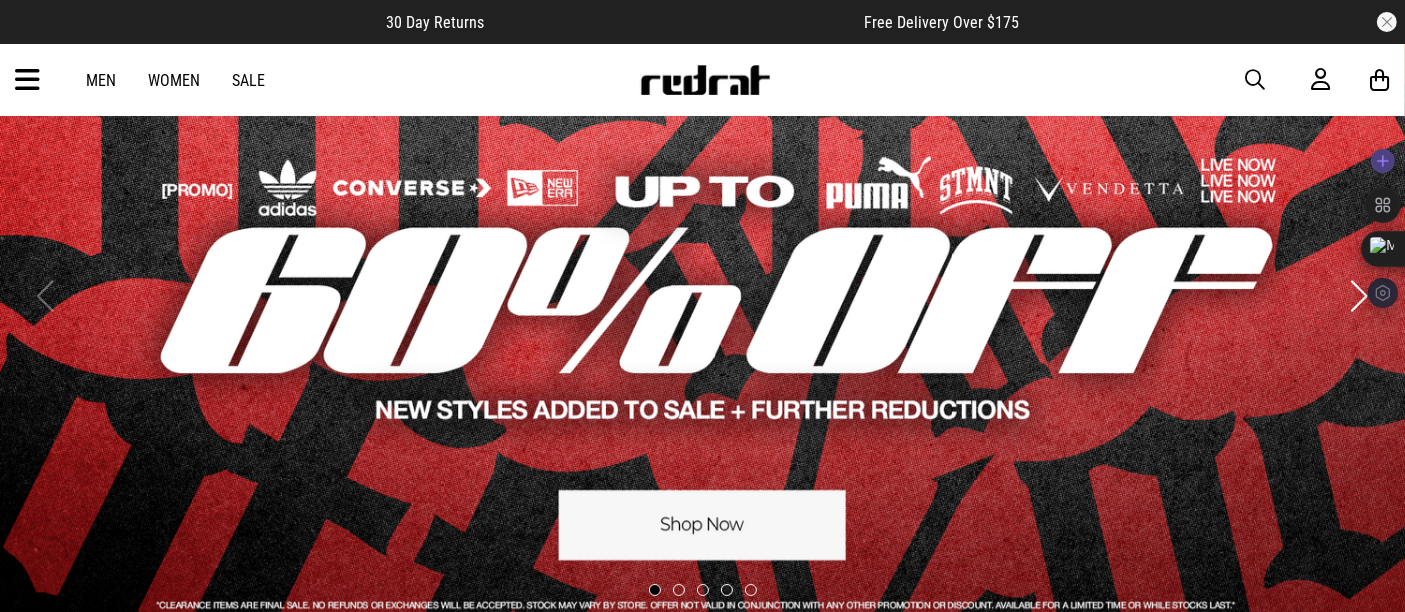 click at bounding box center [1383, 293] 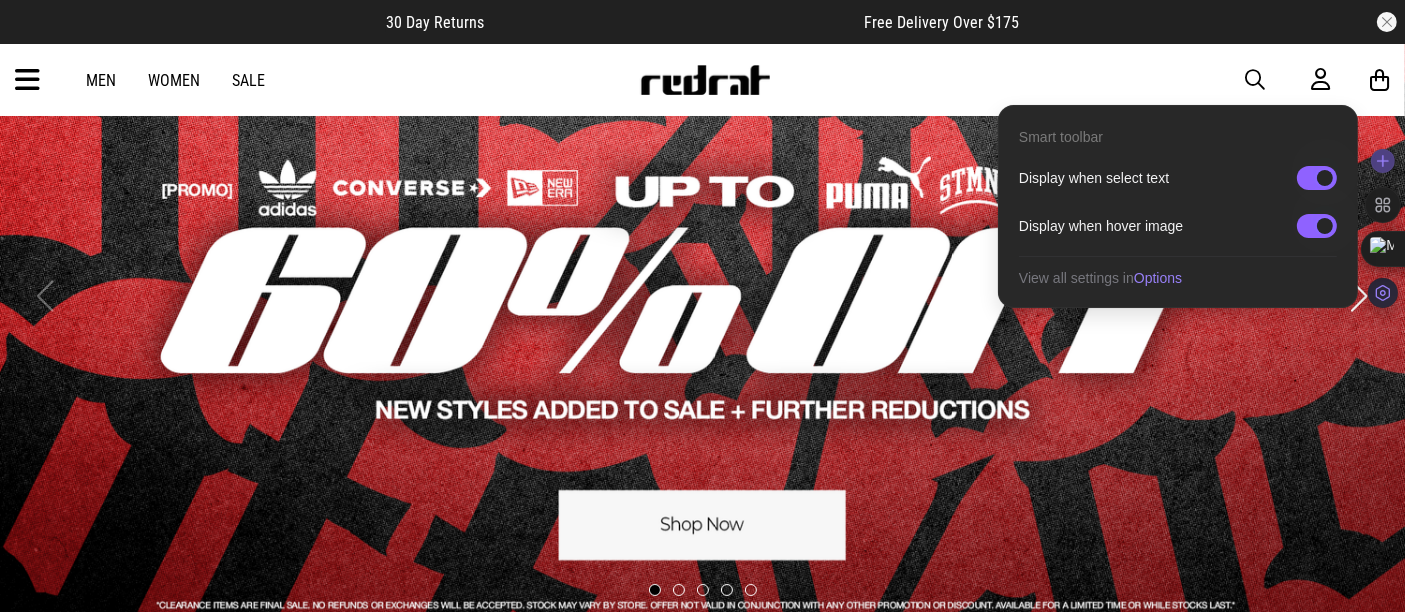 click at bounding box center (1383, 293) 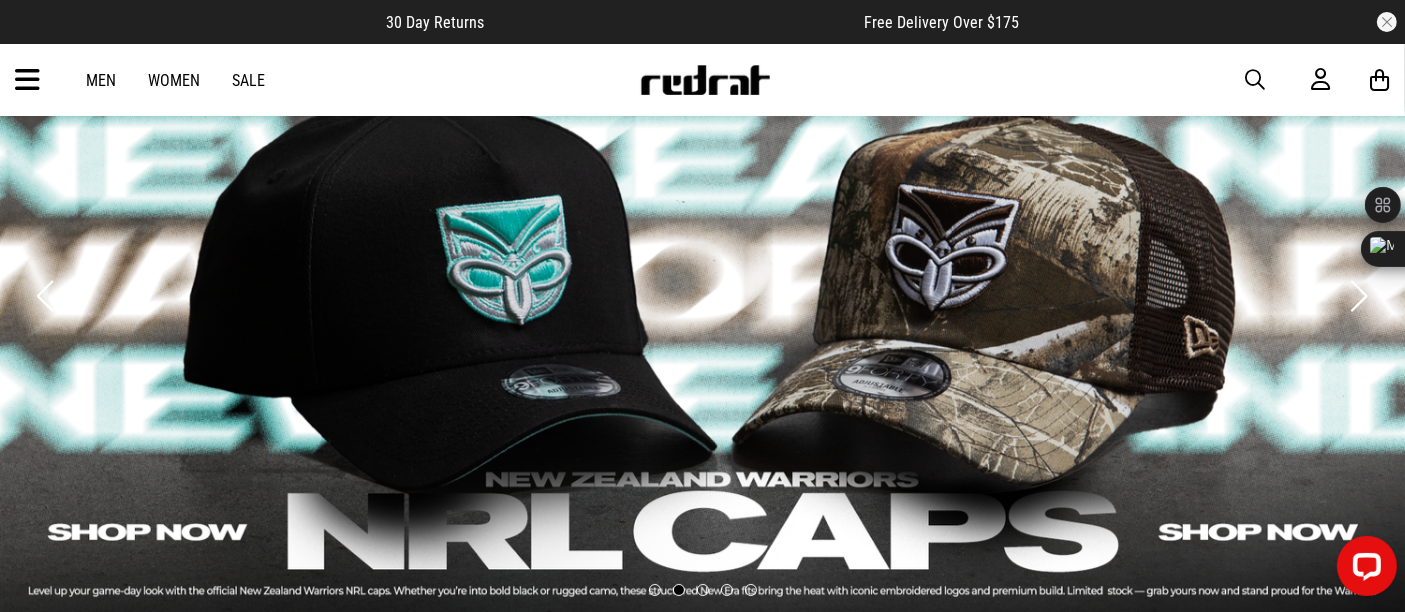 scroll, scrollTop: 0, scrollLeft: 0, axis: both 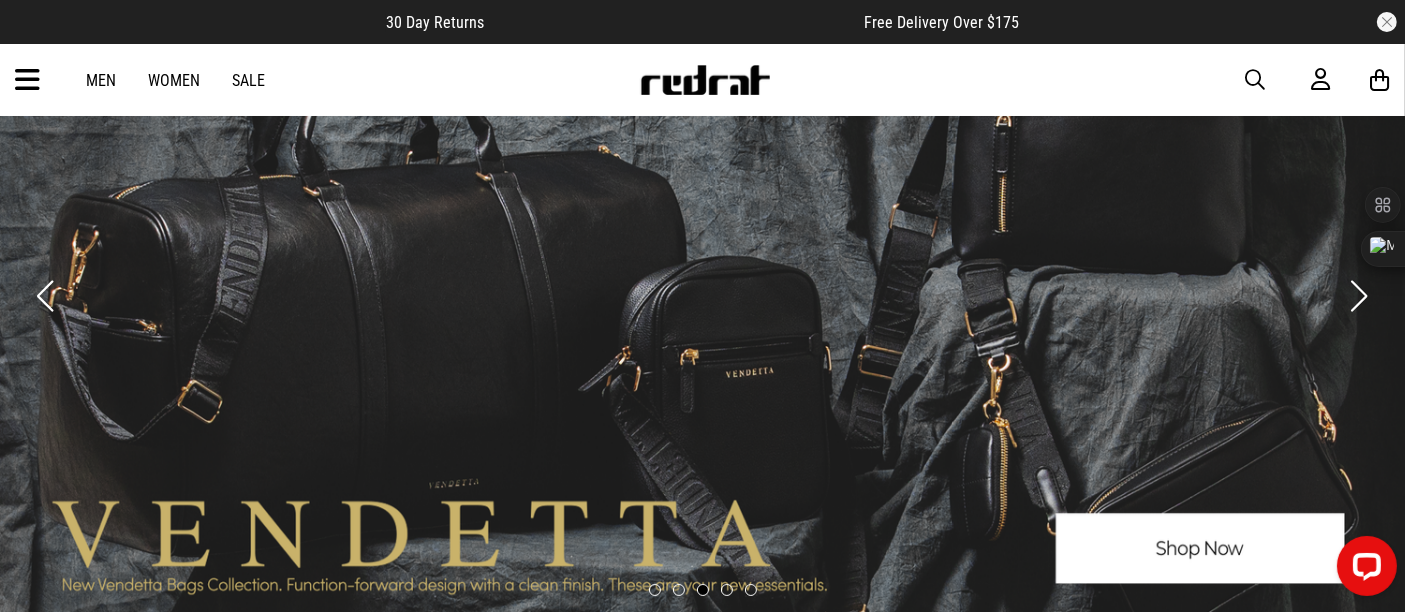 click at bounding box center [1359, 296] 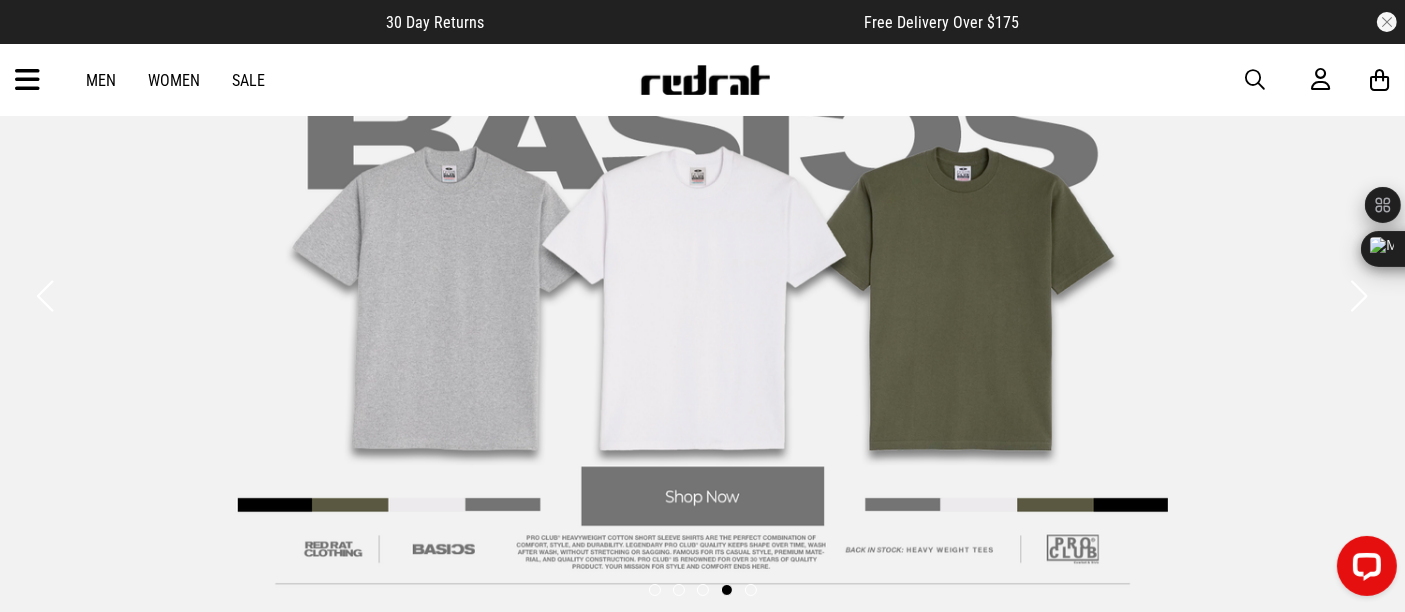 click at bounding box center (702, 296) 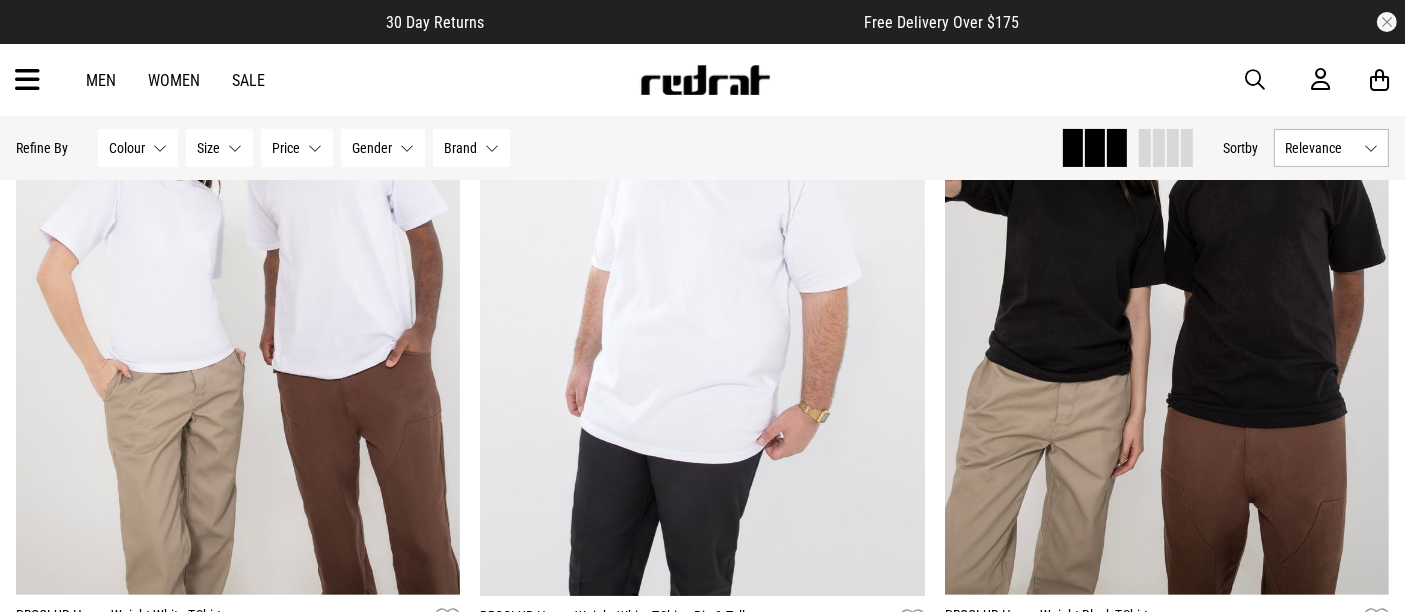 scroll, scrollTop: 0, scrollLeft: 0, axis: both 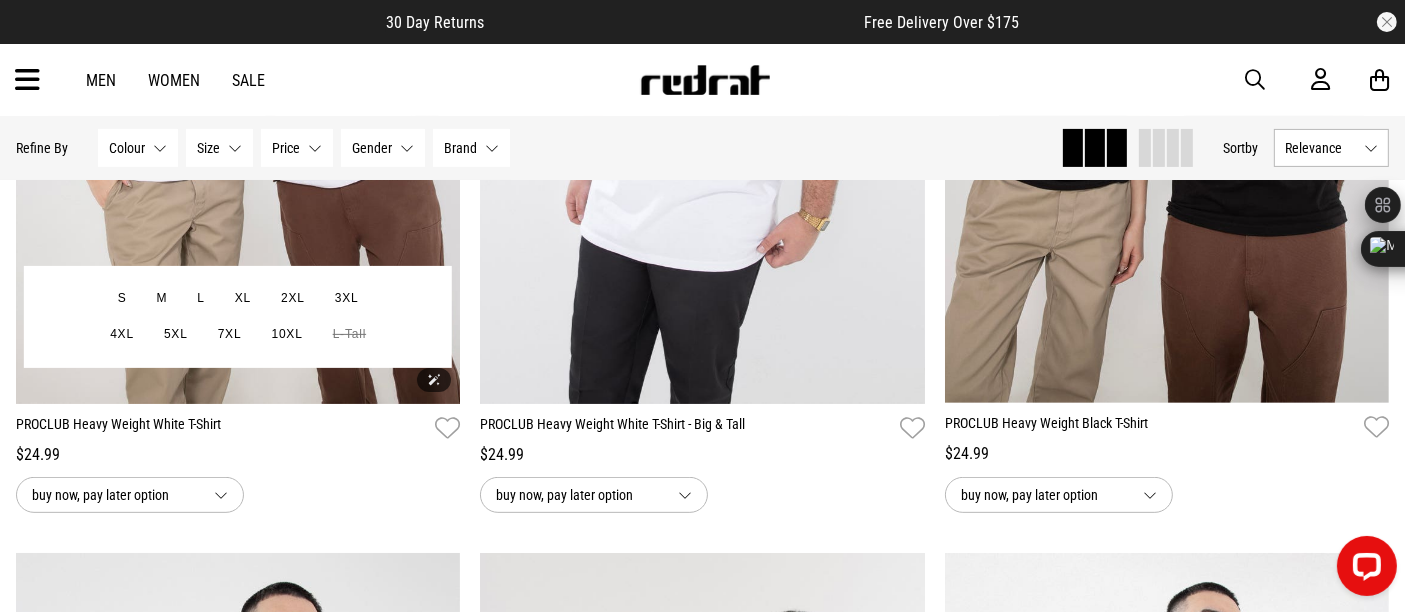 click at bounding box center (238, 92) 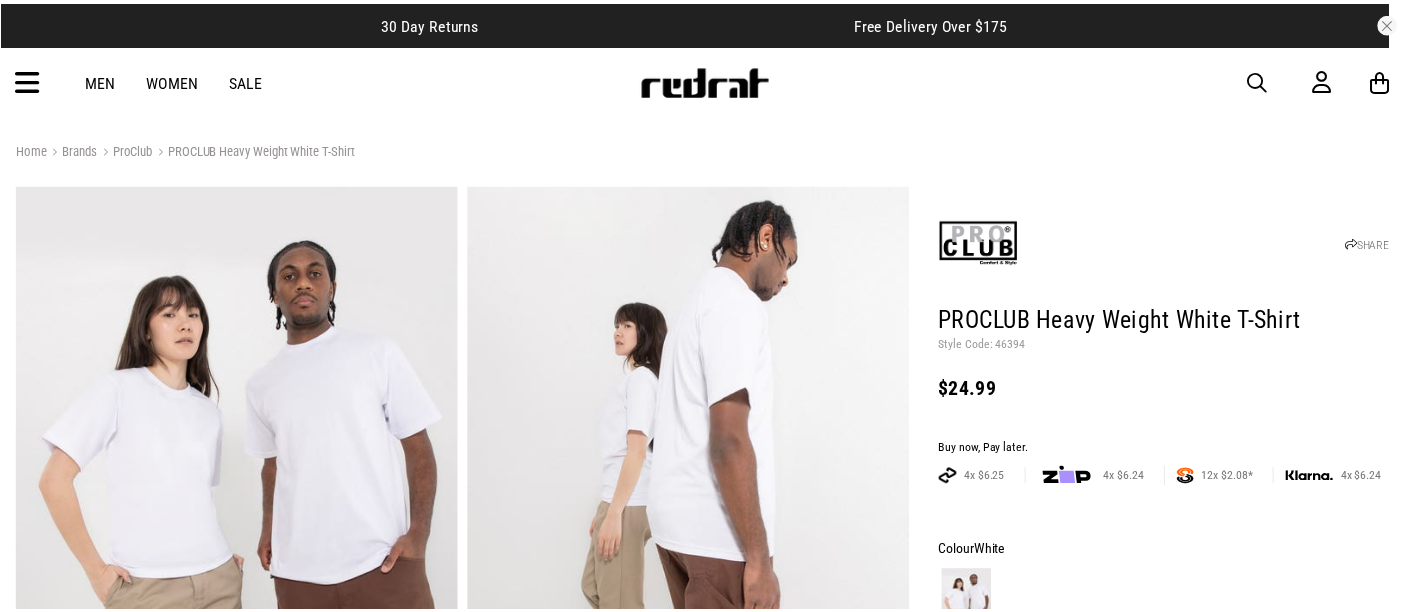 scroll, scrollTop: 0, scrollLeft: 0, axis: both 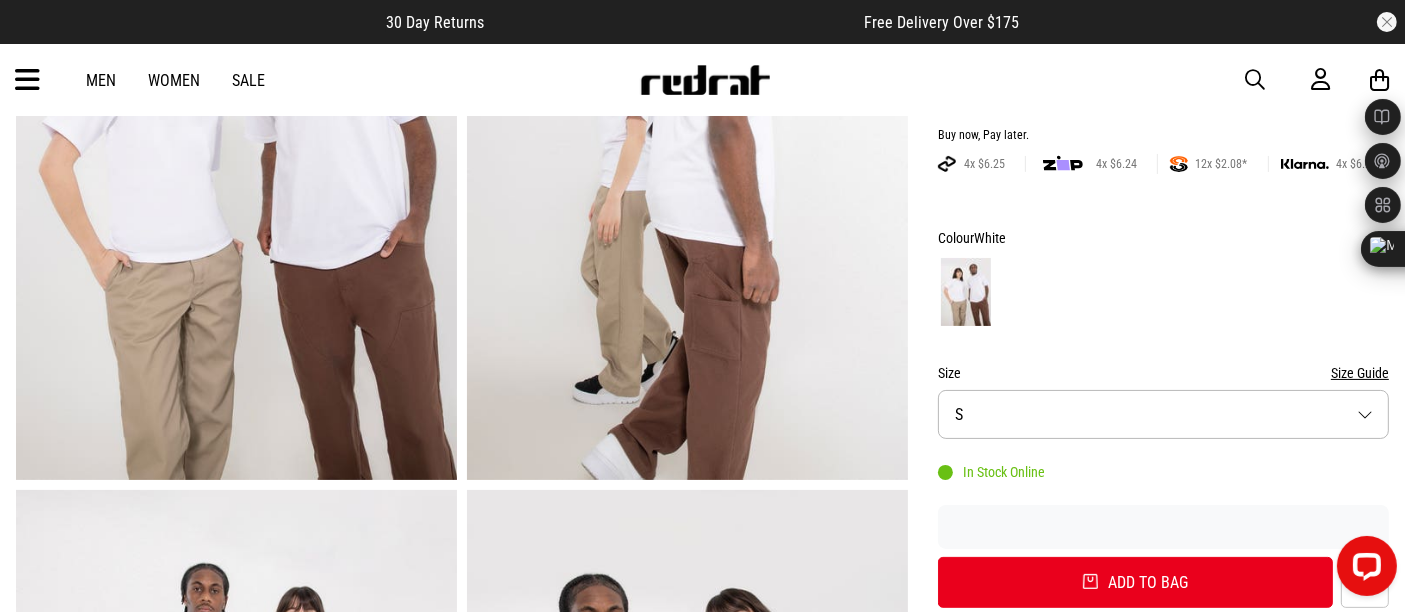 click on "Size S" at bounding box center (1163, 414) 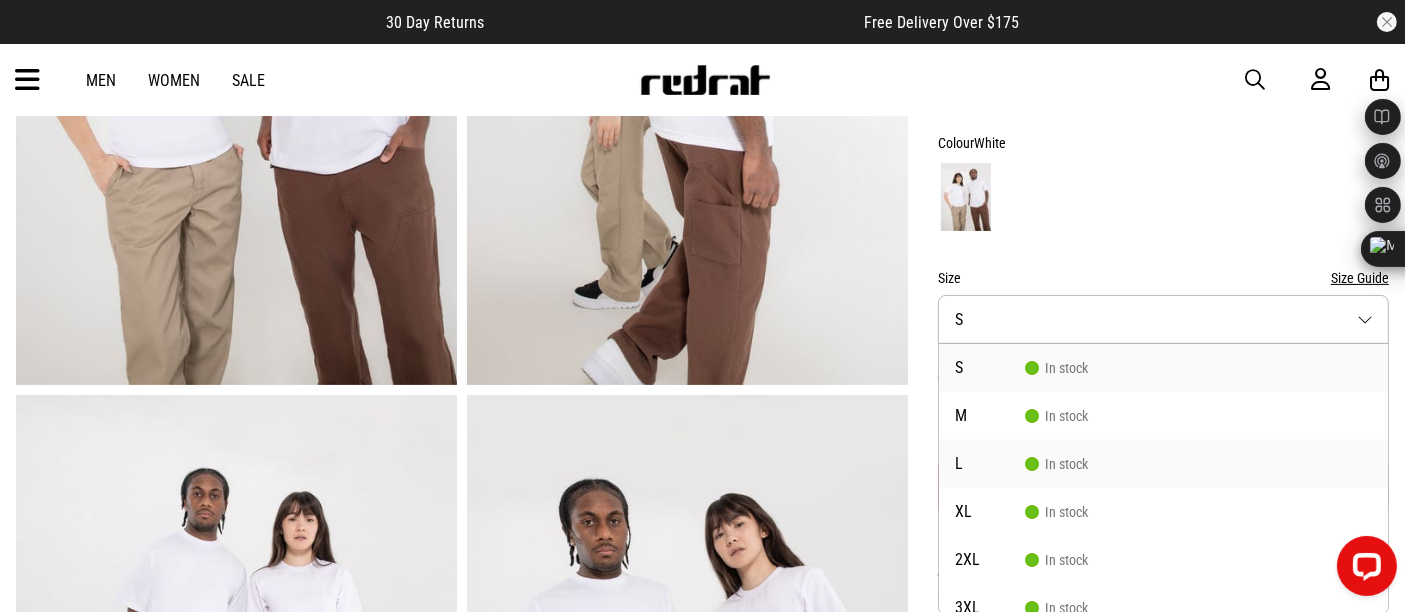 click on "L   In stock" at bounding box center (1163, 464) 